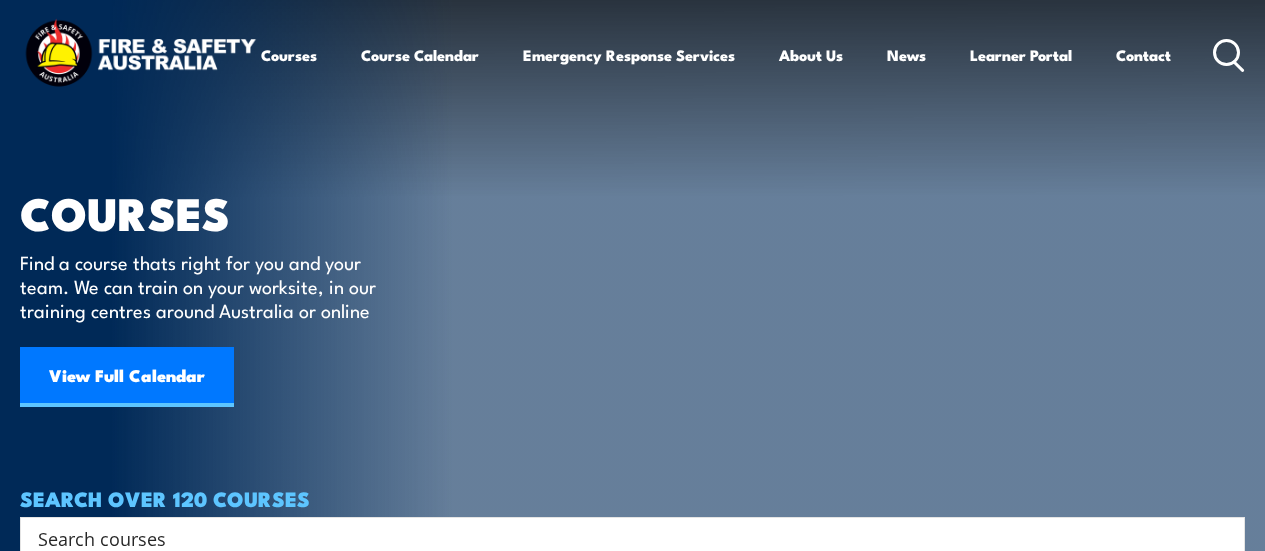 scroll, scrollTop: 0, scrollLeft: 0, axis: both 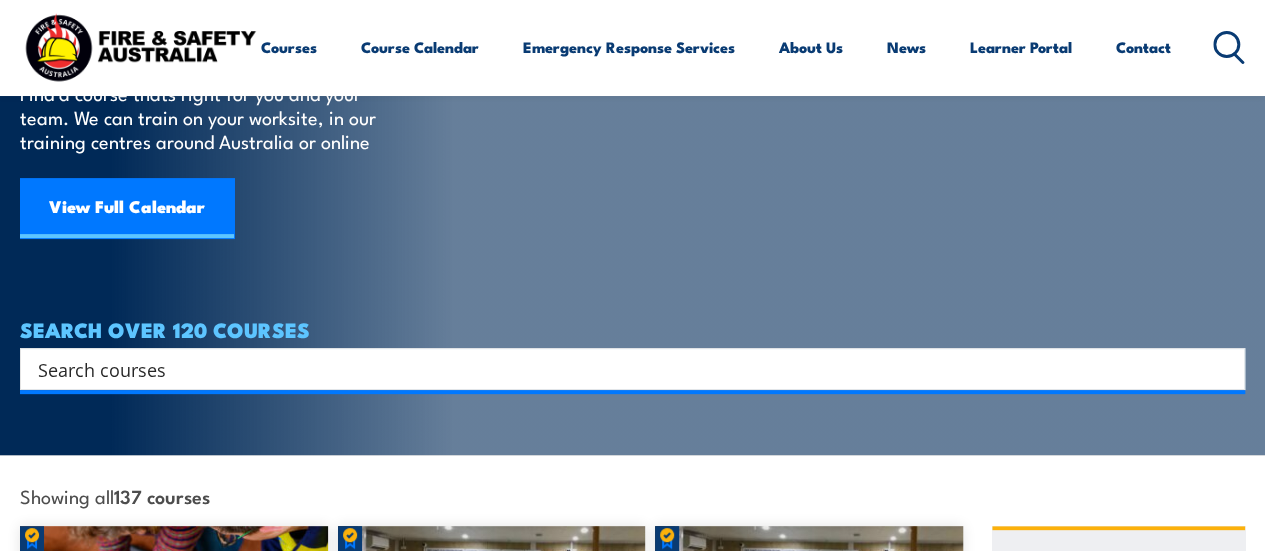 click at bounding box center (619, 369) 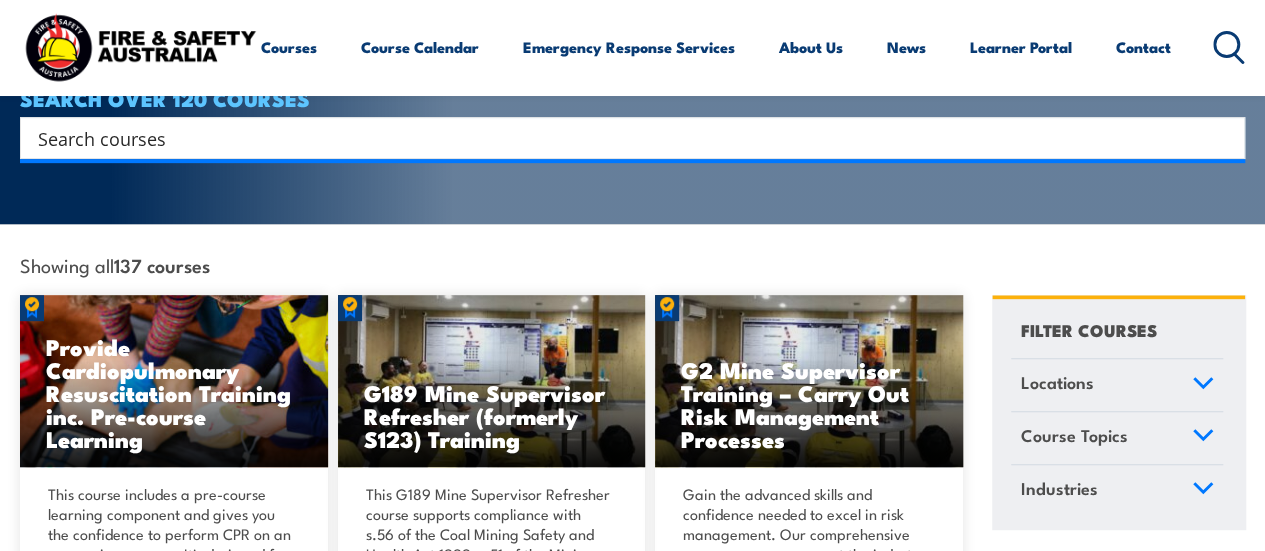 scroll, scrollTop: 524, scrollLeft: 0, axis: vertical 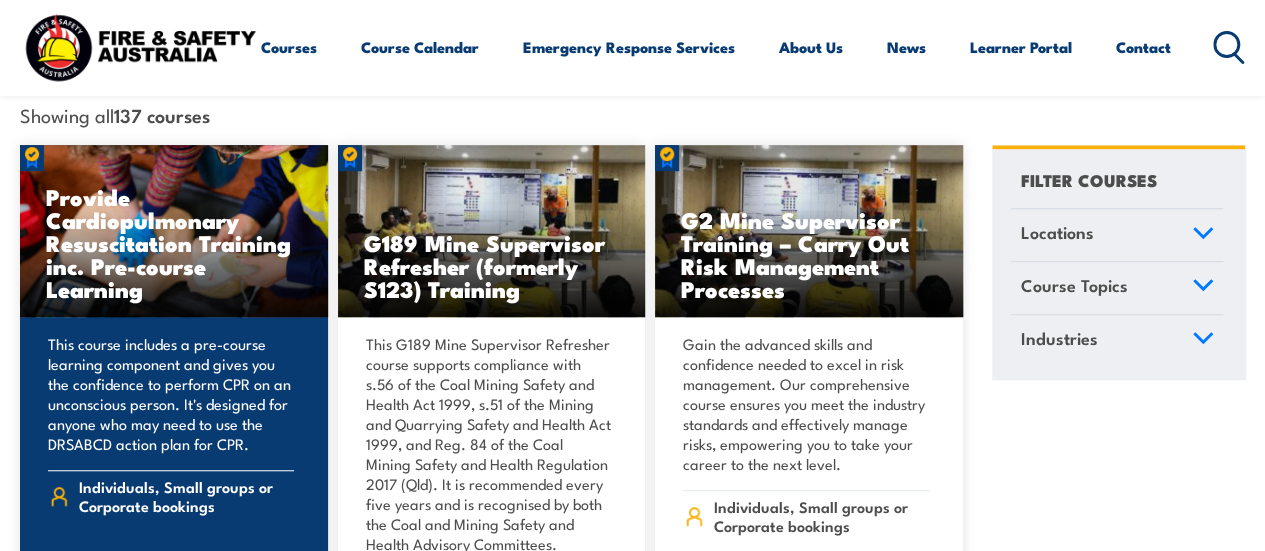 click on "Individuals, Small groups or Corporate bookings" at bounding box center (186, 496) 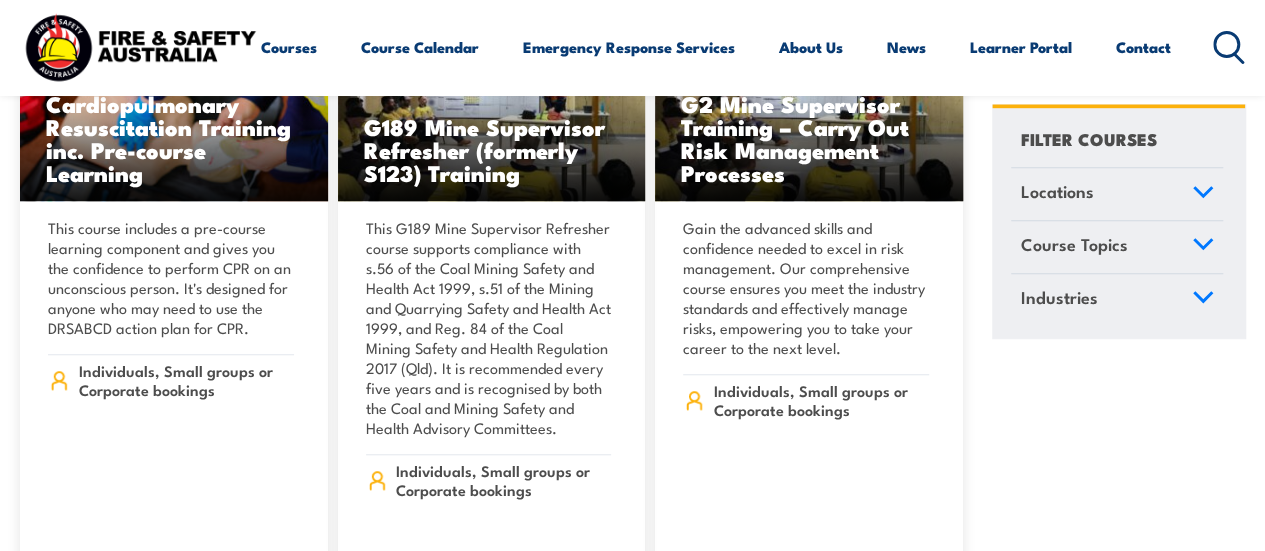 scroll, scrollTop: 670, scrollLeft: 0, axis: vertical 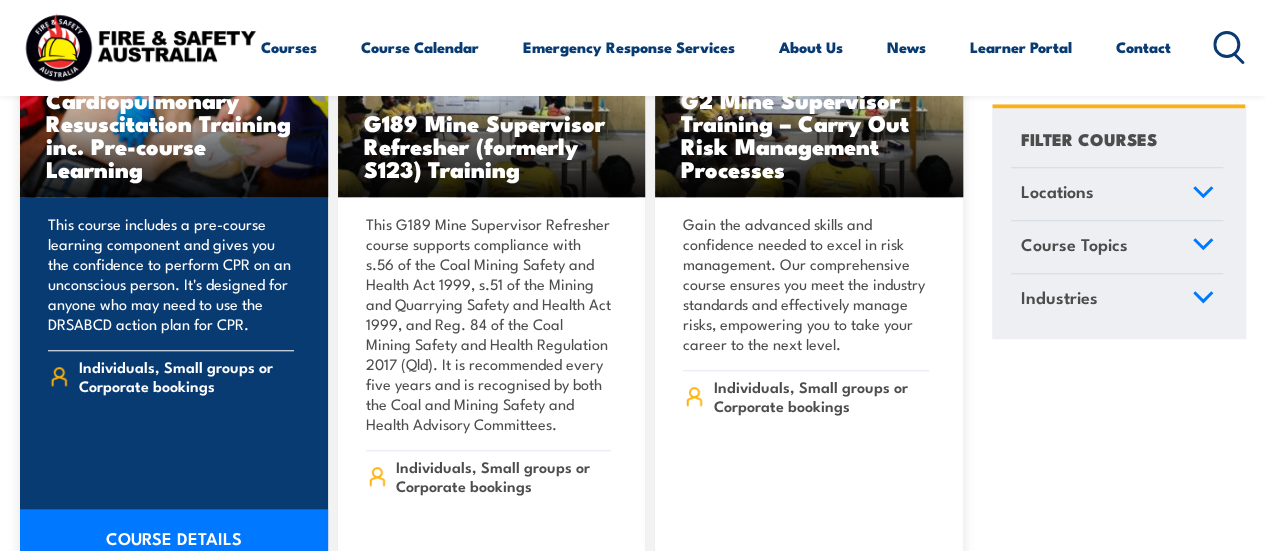 click on "COURSE DETAILS" at bounding box center (174, 537) 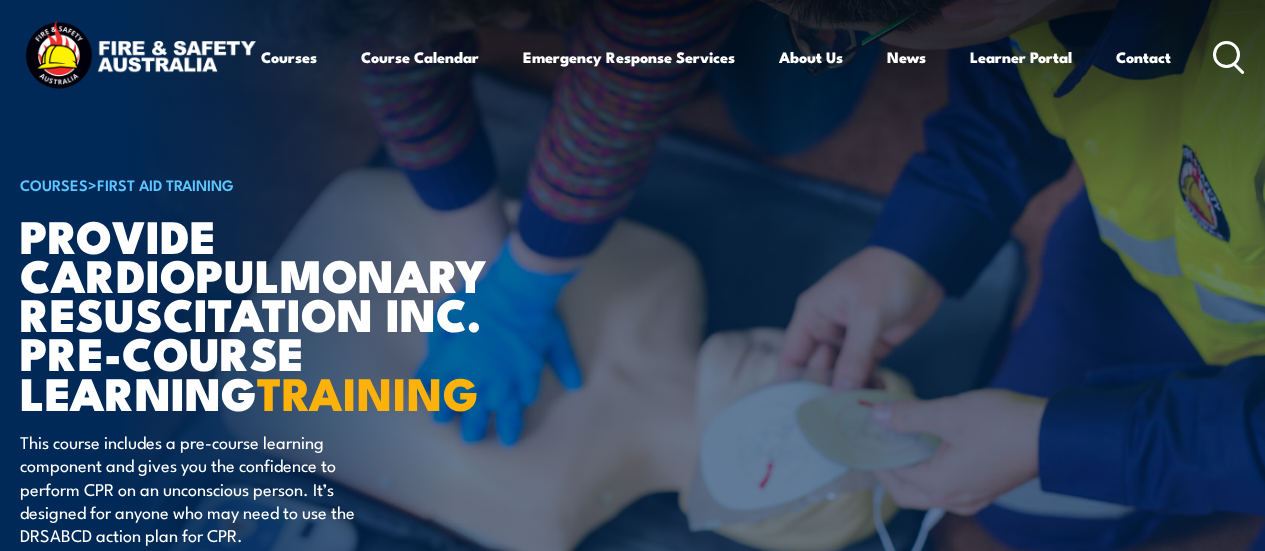 scroll, scrollTop: 0, scrollLeft: 0, axis: both 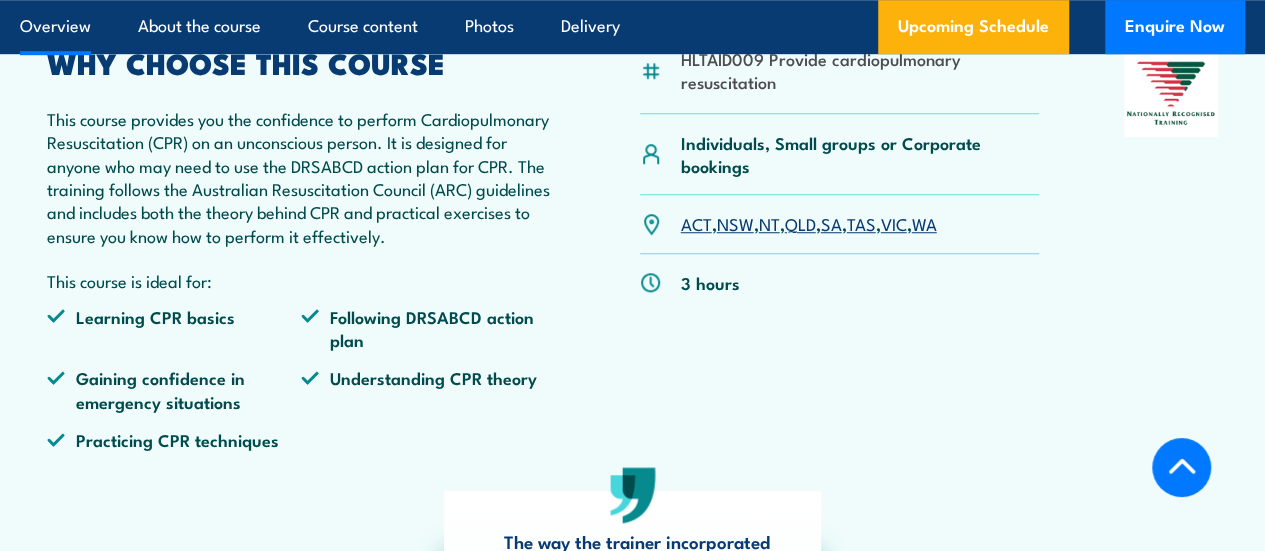 click on "VIC" at bounding box center [894, 223] 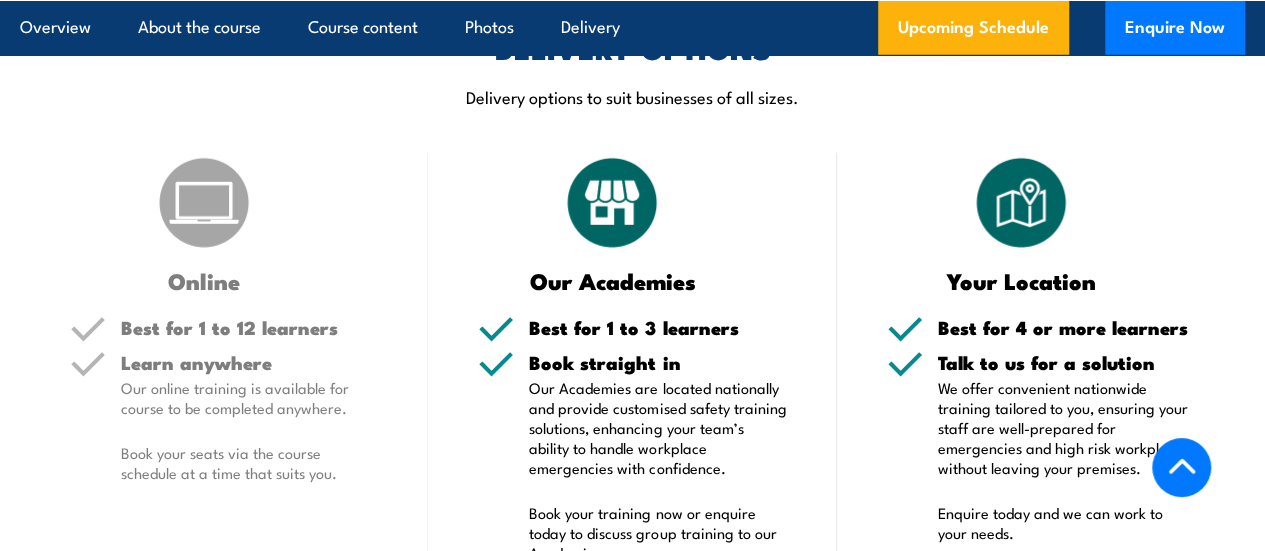 scroll, scrollTop: 0, scrollLeft: 0, axis: both 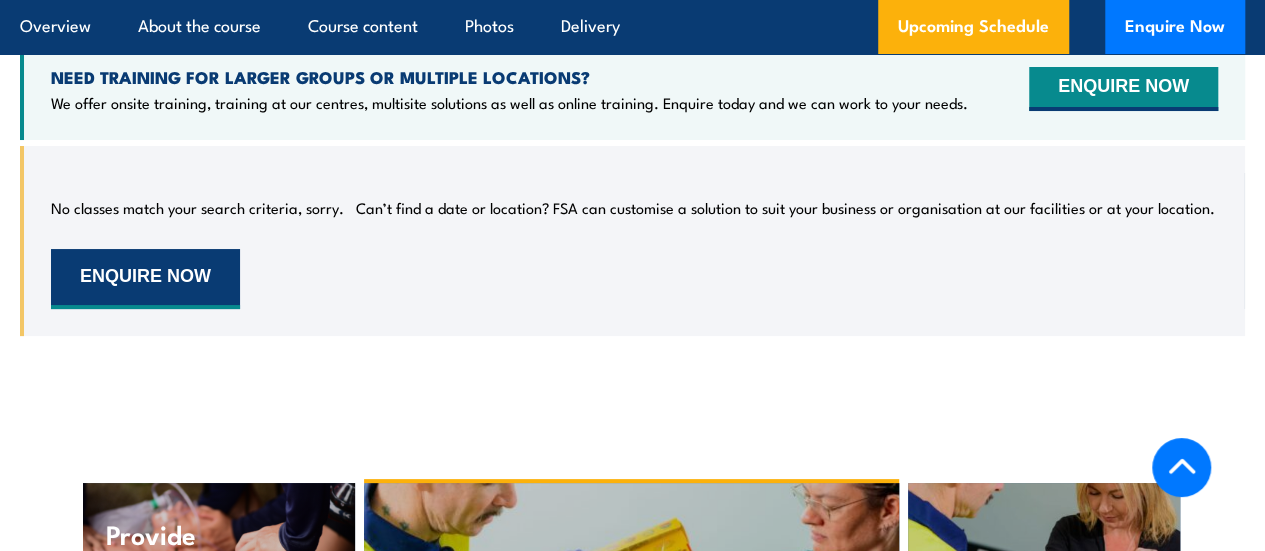 click on "ENQUIRE NOW" at bounding box center (145, 279) 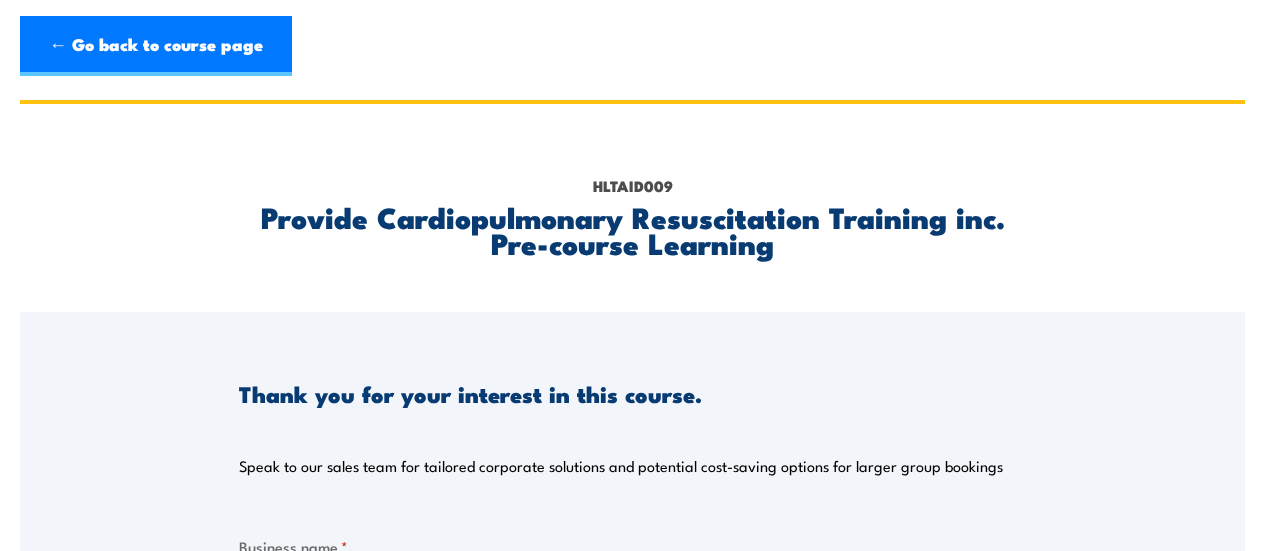 scroll, scrollTop: 0, scrollLeft: 0, axis: both 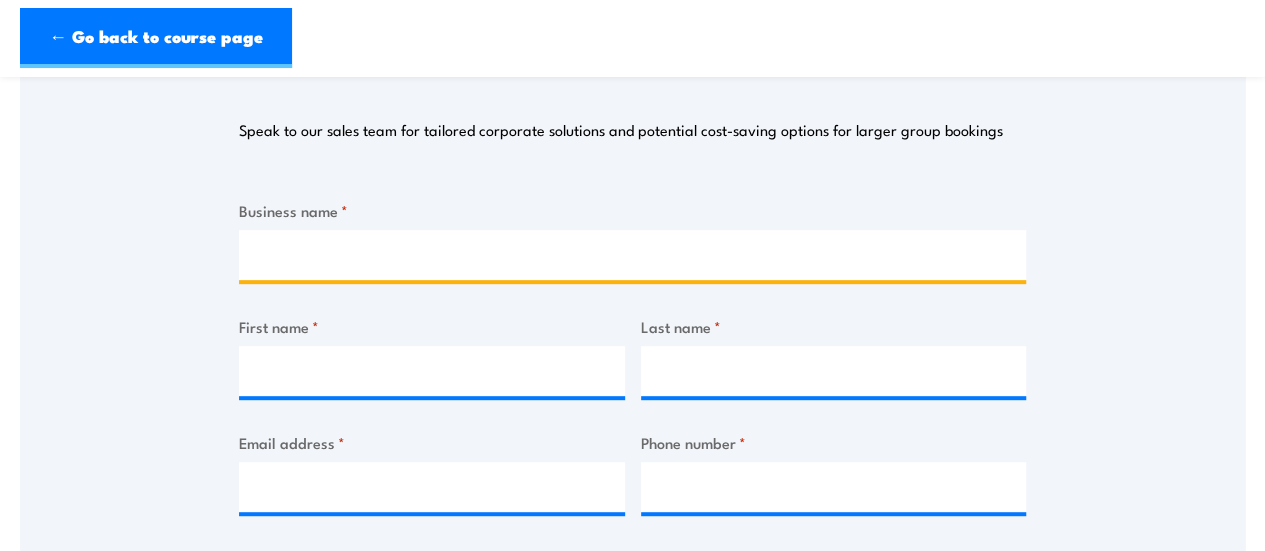 click on "Business name *" at bounding box center (632, 255) 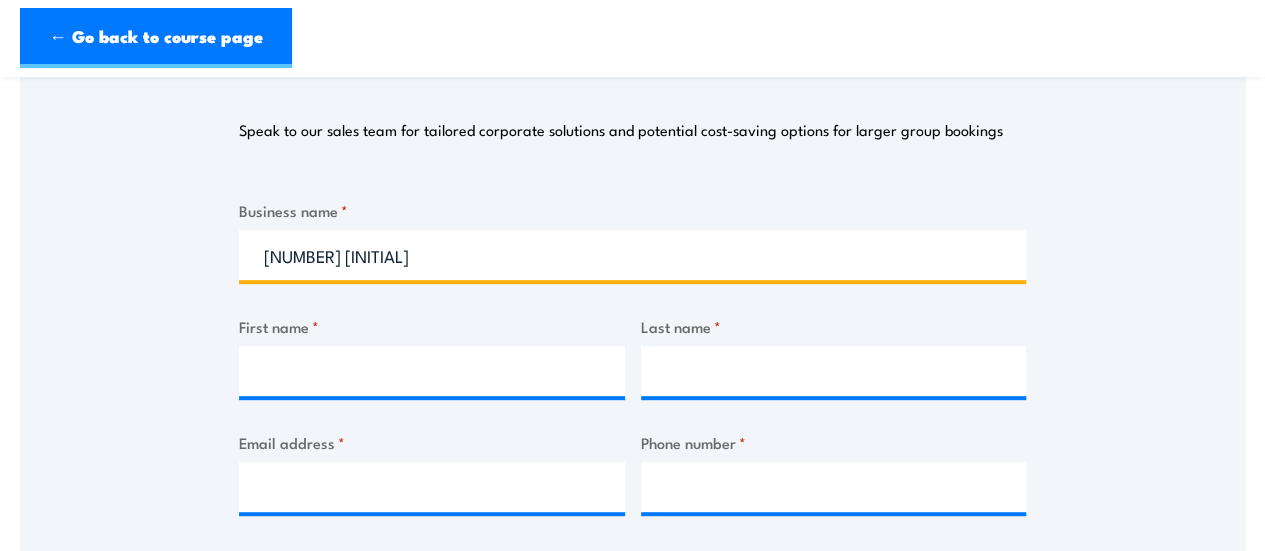 type on "[NUMBER] [INITIAL]" 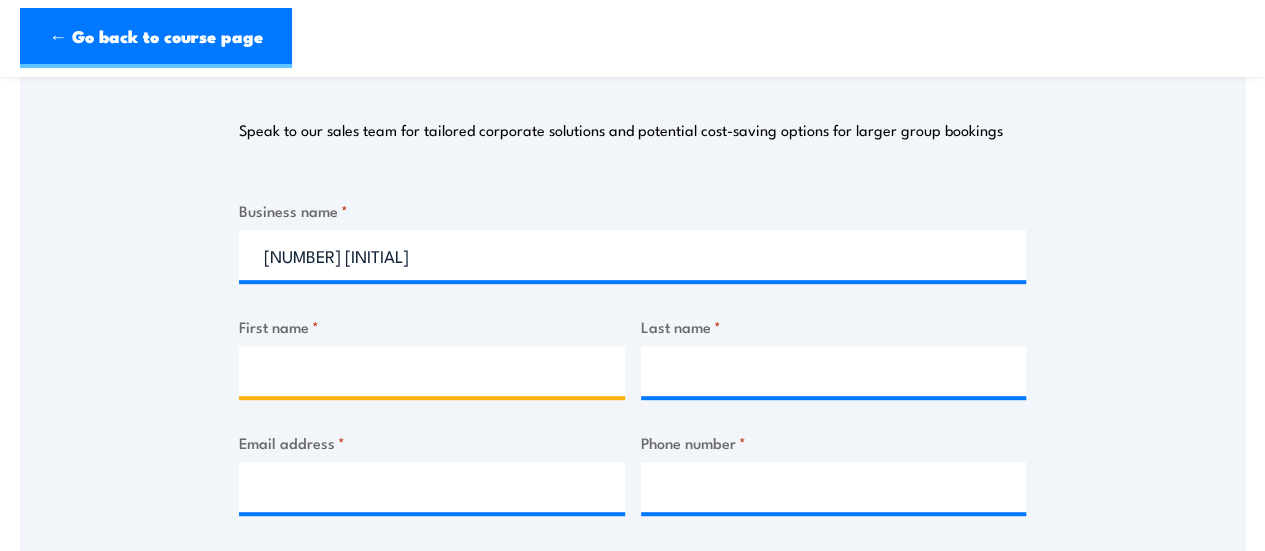 click on "First name *" at bounding box center [432, 371] 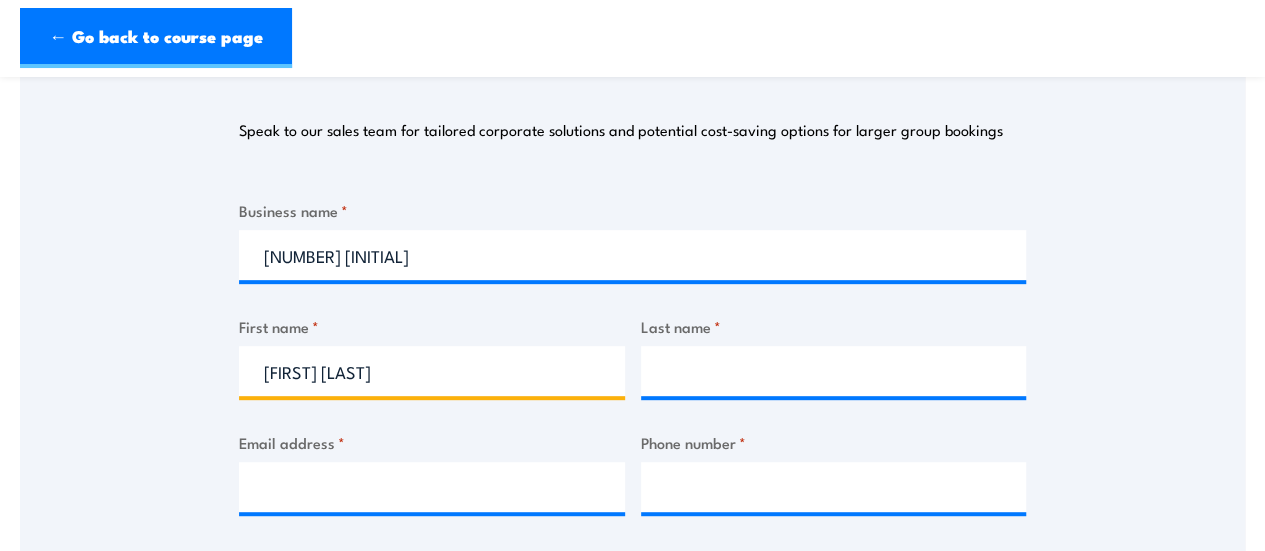 type on "[LAST]" 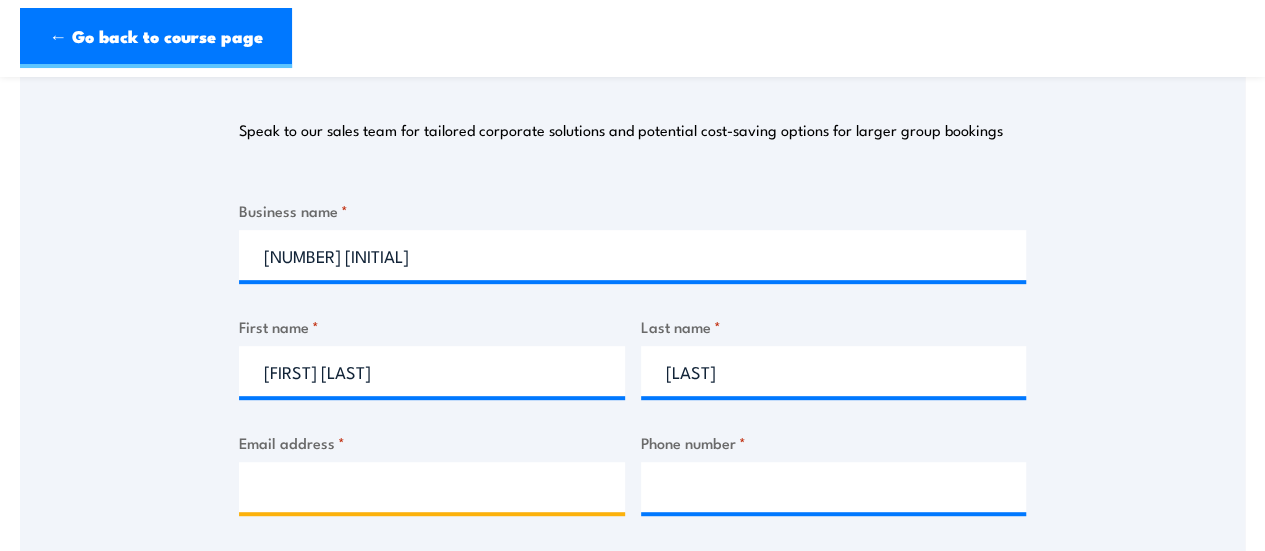 type on "[EMAIL]" 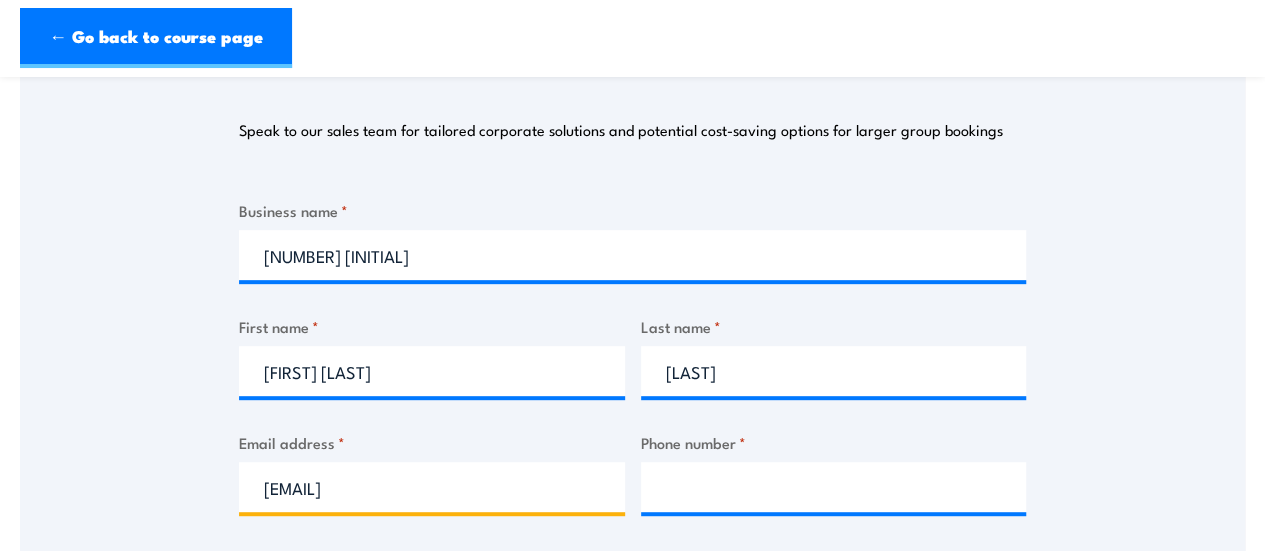 type on "[PHONE]" 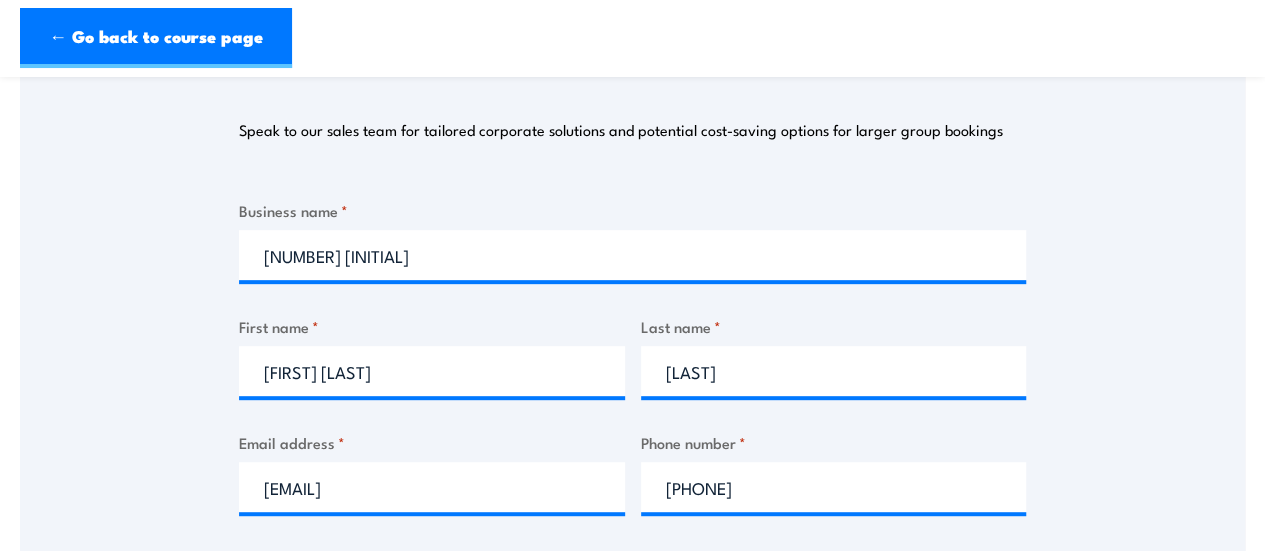 select on "VIC" 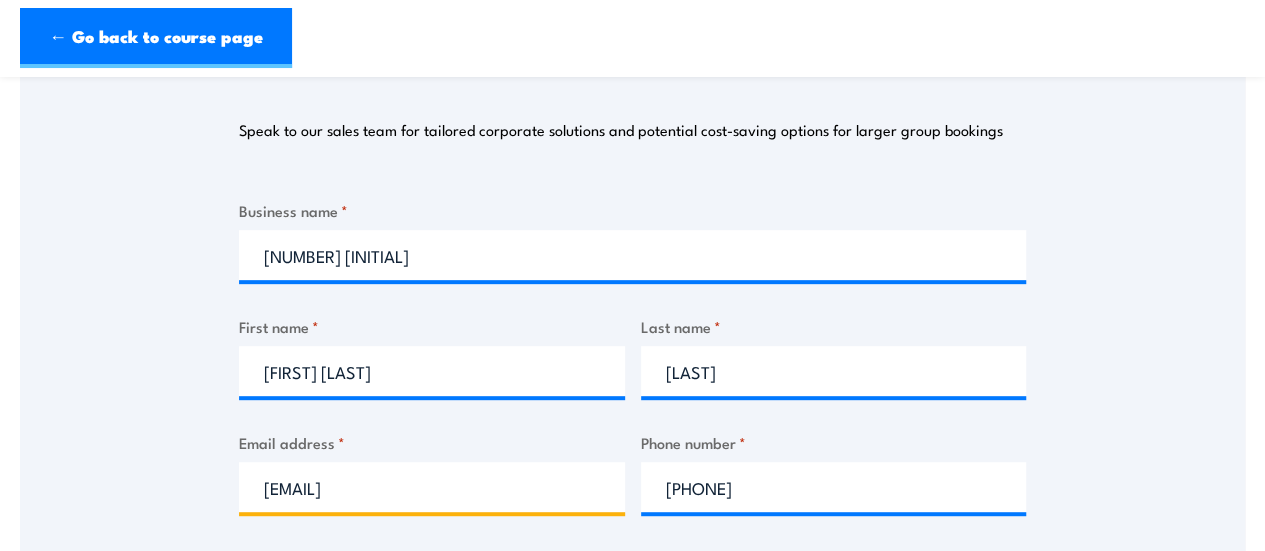 drag, startPoint x: 458, startPoint y: 489, endPoint x: 263, endPoint y: 490, distance: 195.00256 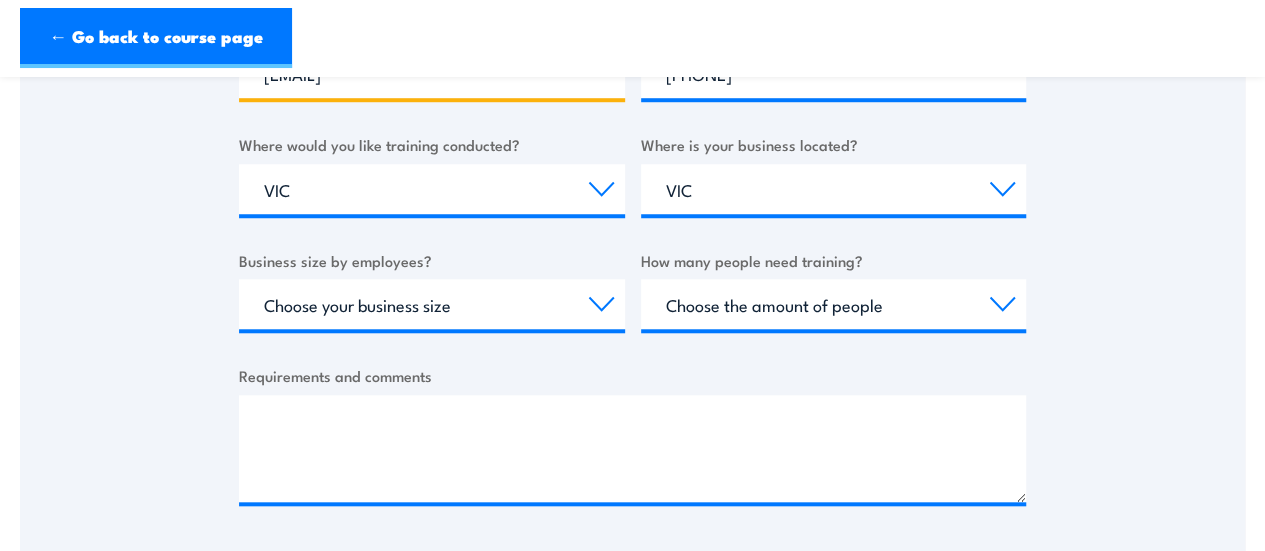 scroll, scrollTop: 788, scrollLeft: 0, axis: vertical 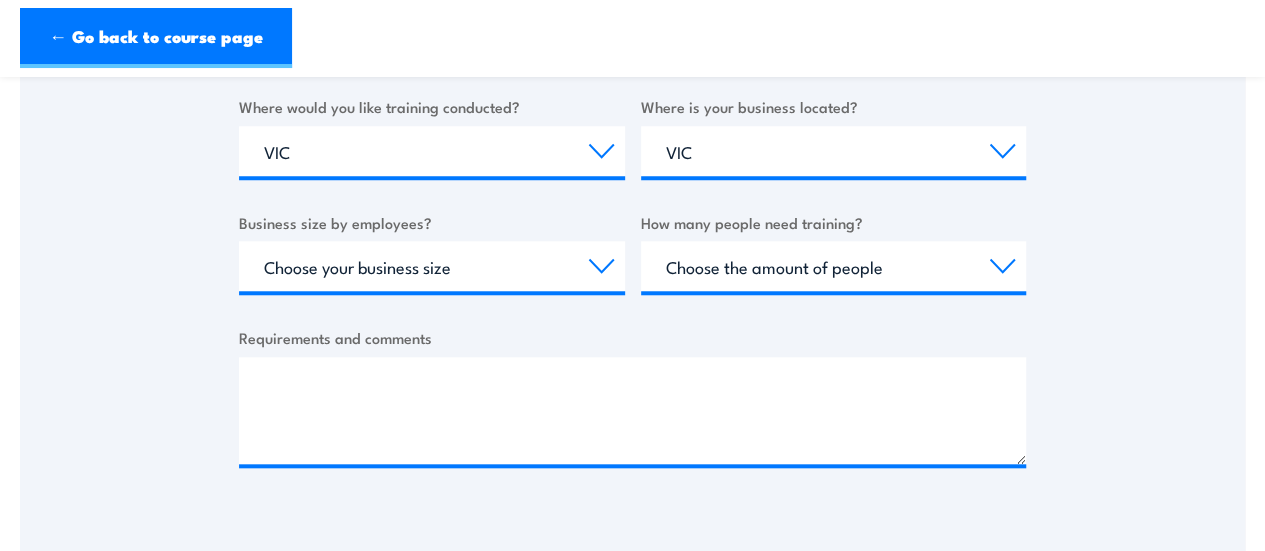 type on "[EMAIL]" 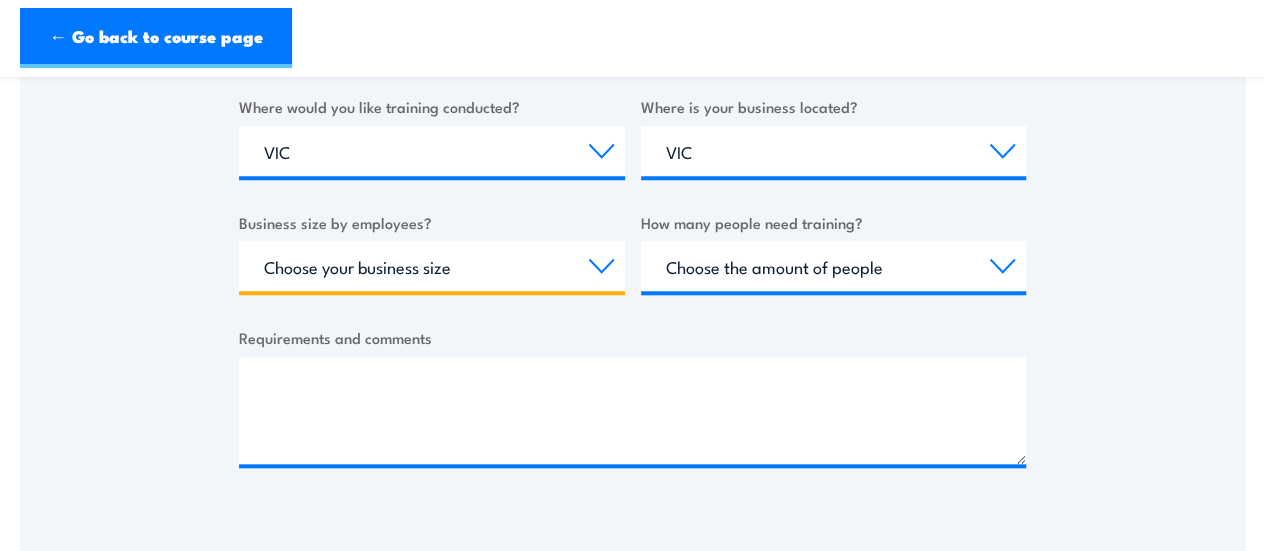 click on "Choose your business size 1 to 19 20 to 199 200+" at bounding box center (432, 266) 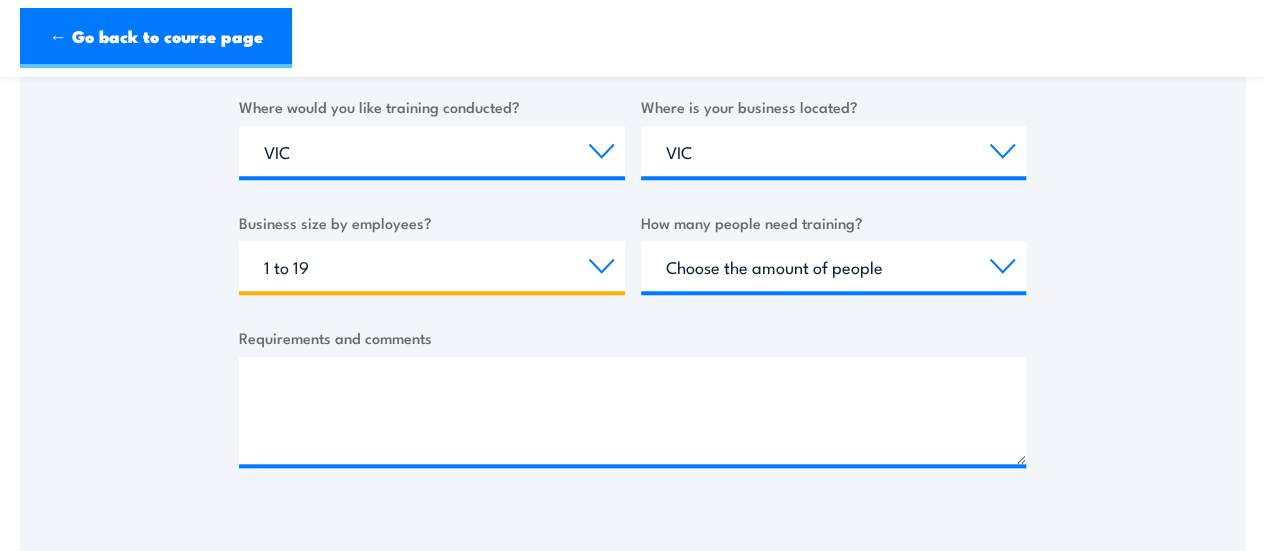 click on "Choose your business size 1 to 19 20 to 199 200+" at bounding box center (432, 266) 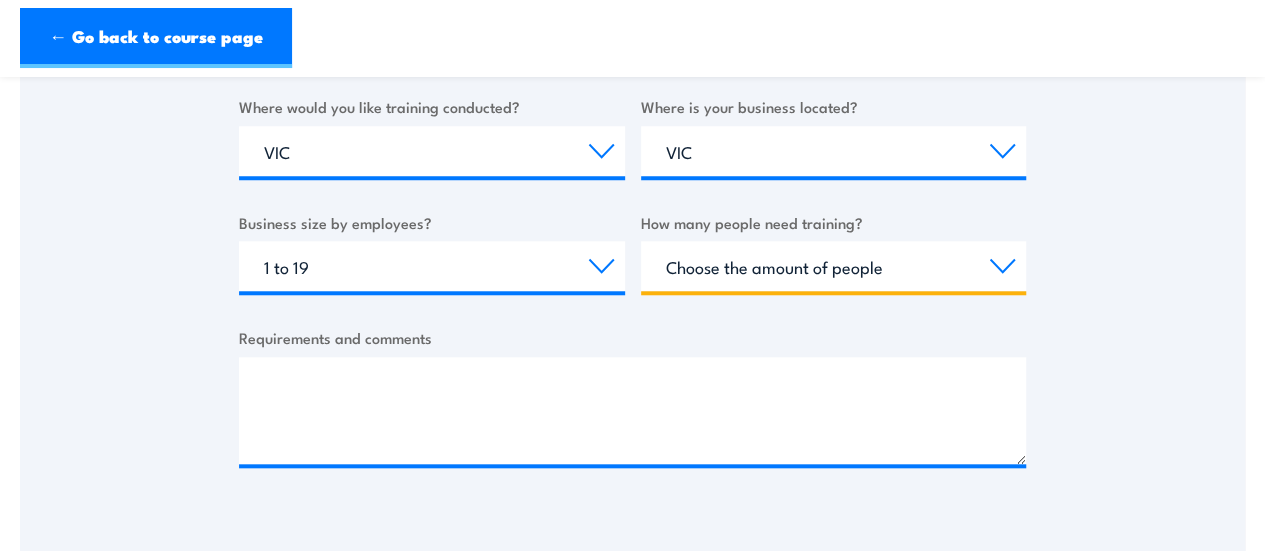 click on "Choose the amount of people 1 to 4 5 to 19 20+" at bounding box center (834, 266) 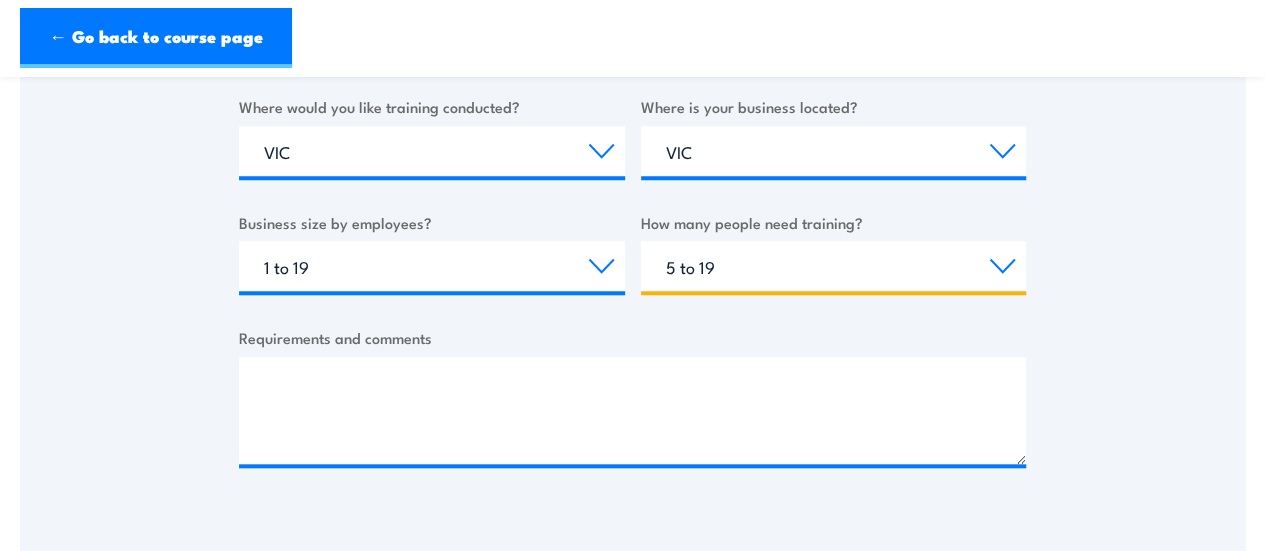 click on "Choose the amount of people 1 to 4 5 to 19 20+" at bounding box center [834, 266] 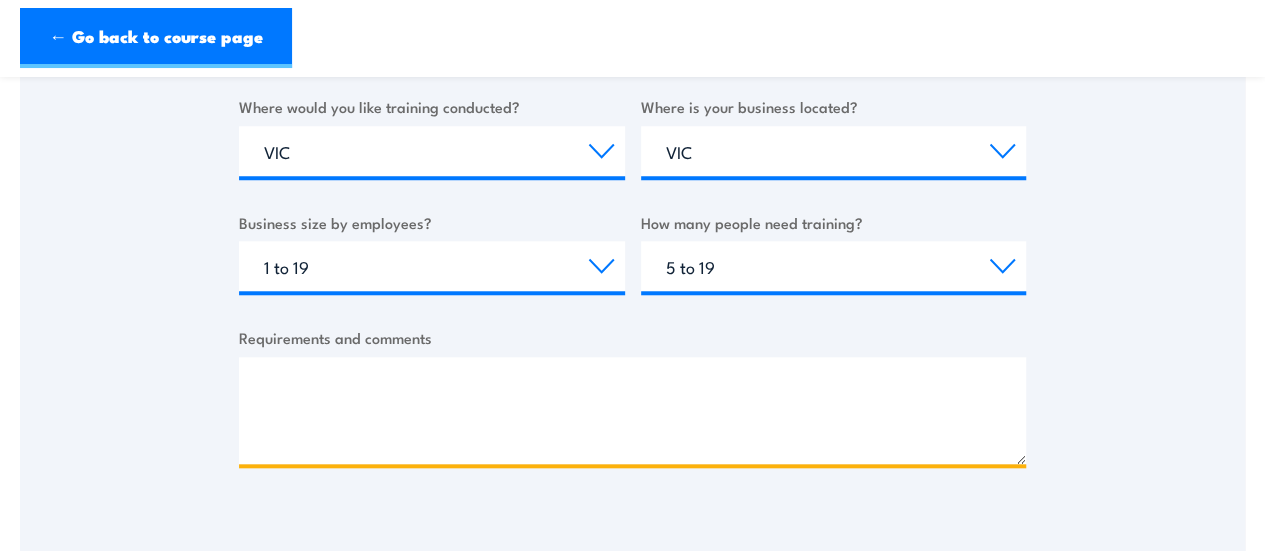 click on "Requirements and comments" at bounding box center [632, 410] 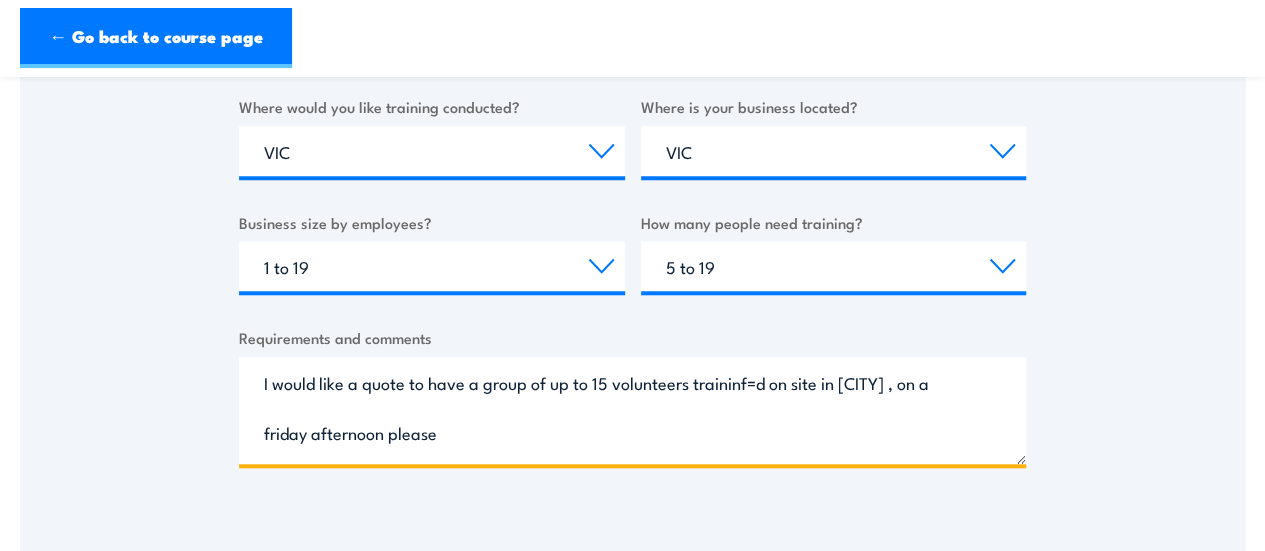 click on "I would like a quote to have a group of up to 15 volunteers traininf=d on site in [CITY] , on a friday afternoon please" at bounding box center (632, 410) 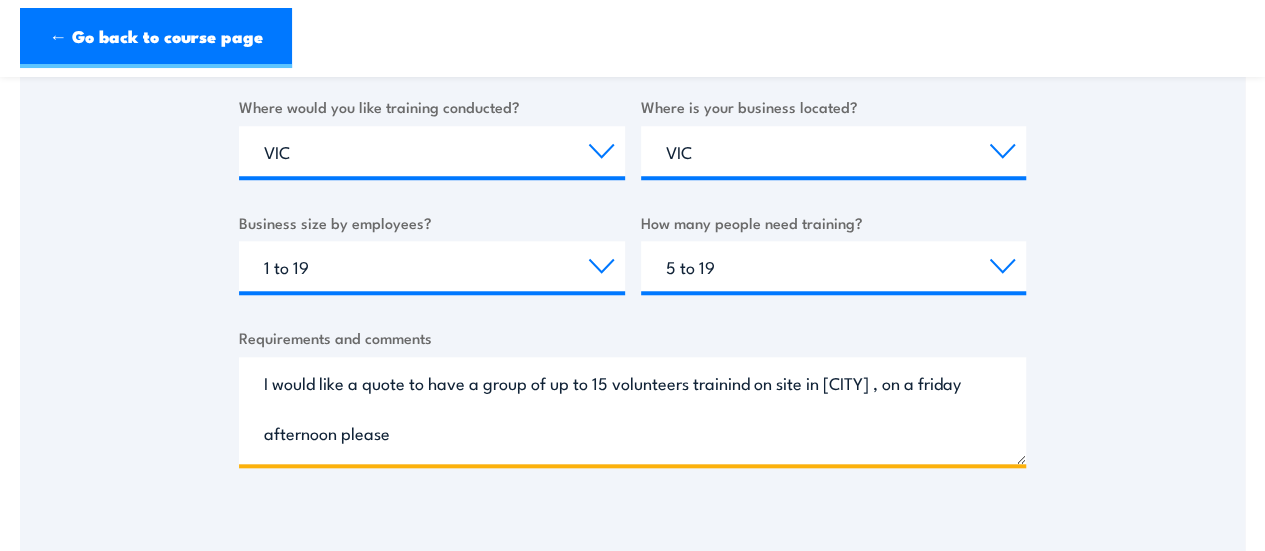 click on "I would like a quote to have a group of up to 15 volunteers trainind on site in [CITY] , on a friday afternoon please" at bounding box center (632, 410) 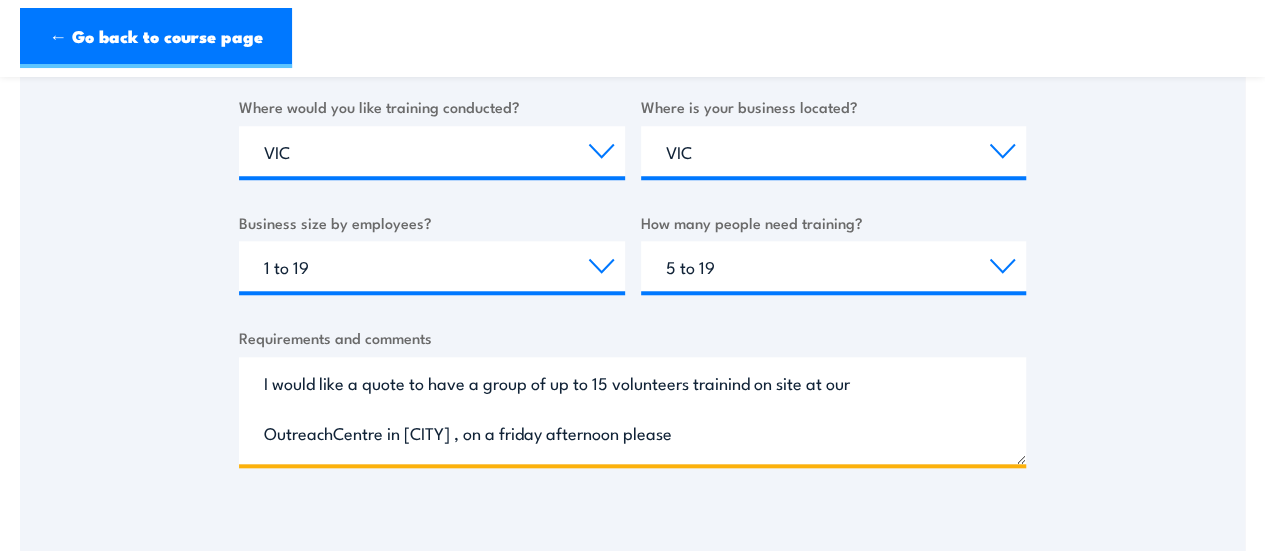 click on "I would like a quote to have a group of up to 15 volunteers trainind on site at our OutreachCentre in [CITY] , on a friday afternoon please" at bounding box center [632, 410] 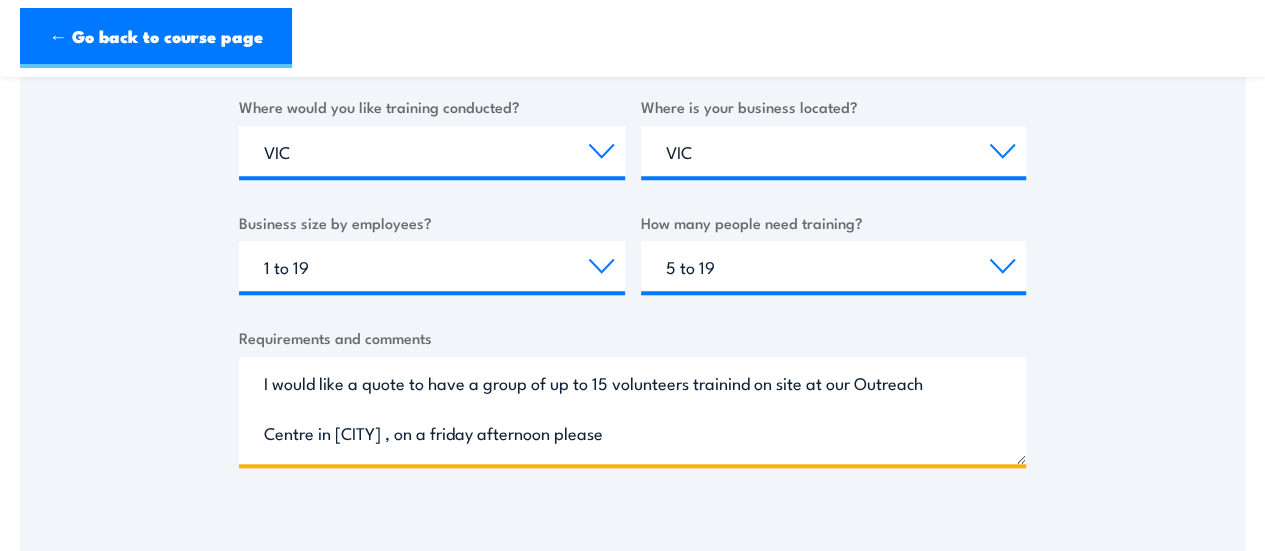 click on "I would like a quote to have a group of up to 15 volunteers trainind on site at our Outreach Centre in [CITY] , on a friday afternoon please" at bounding box center (632, 410) 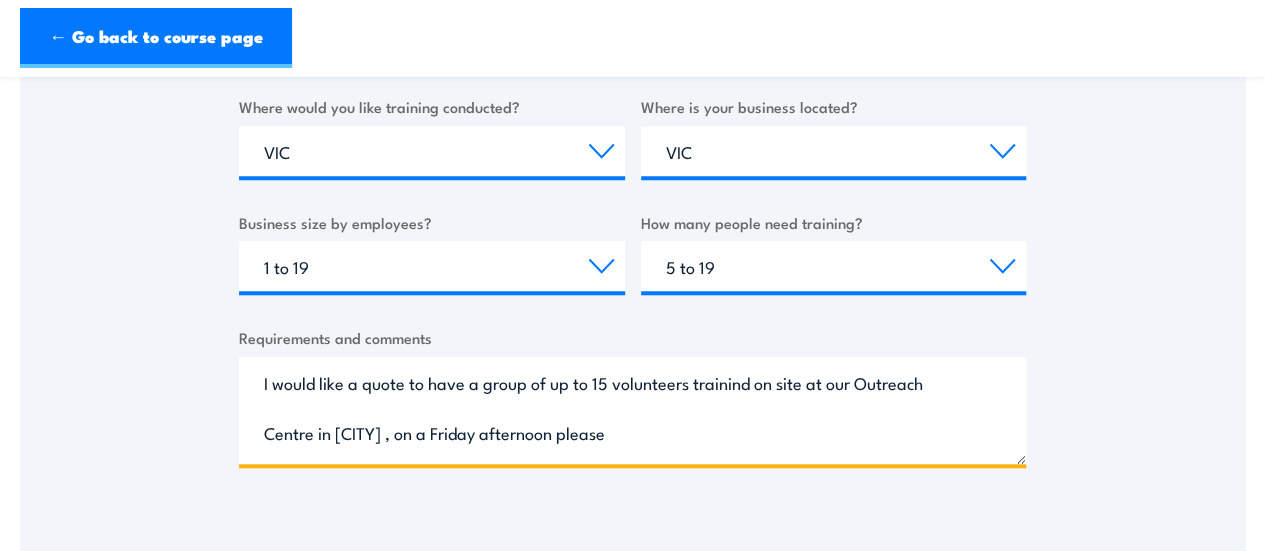 click on "I would like a quote to have a group of up to 15 volunteers trainind on site at our Outreach Centre in [CITY] , on a Friday afternoon please" at bounding box center [632, 410] 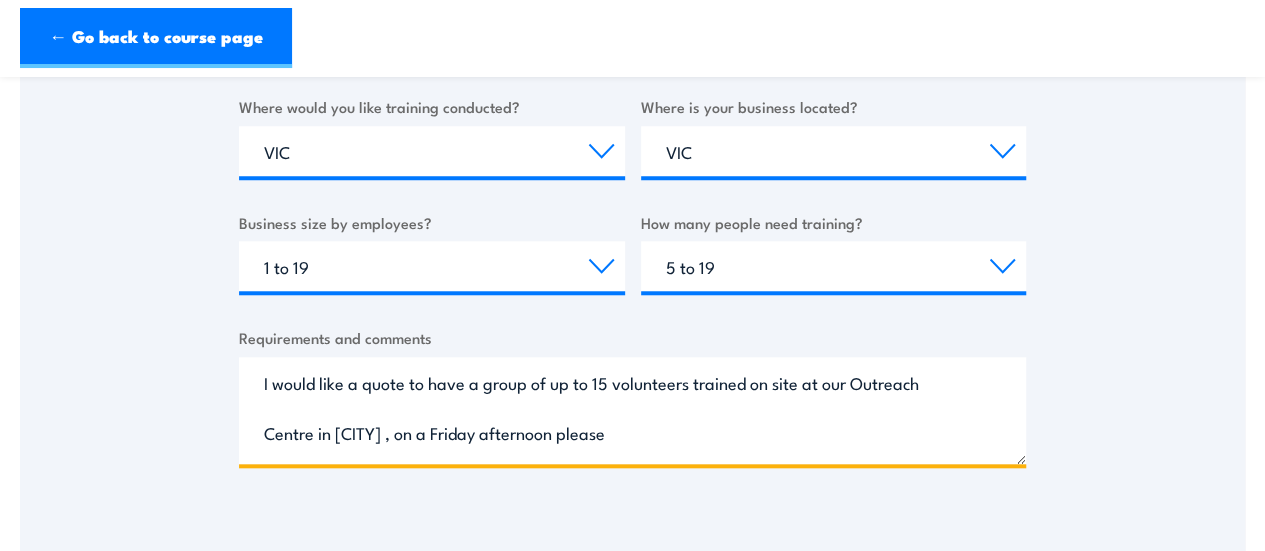click on "I would like a quote to have a group of up to 15 volunteers trained on site at our Outreach Centre in [CITY] , on a Friday afternoon please" at bounding box center [632, 410] 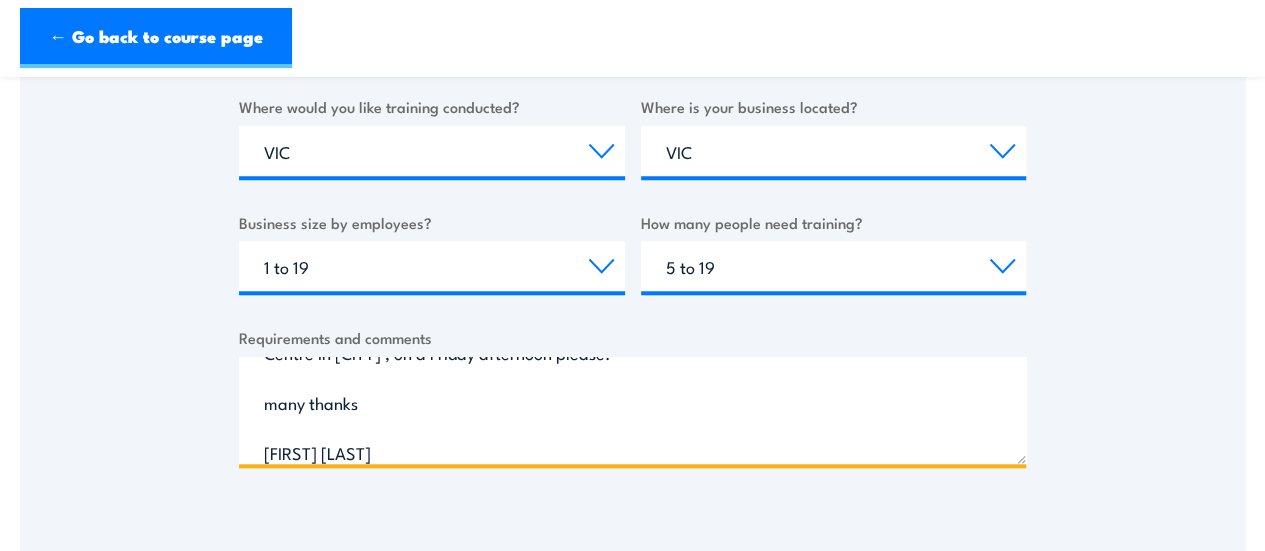 scroll, scrollTop: 130, scrollLeft: 0, axis: vertical 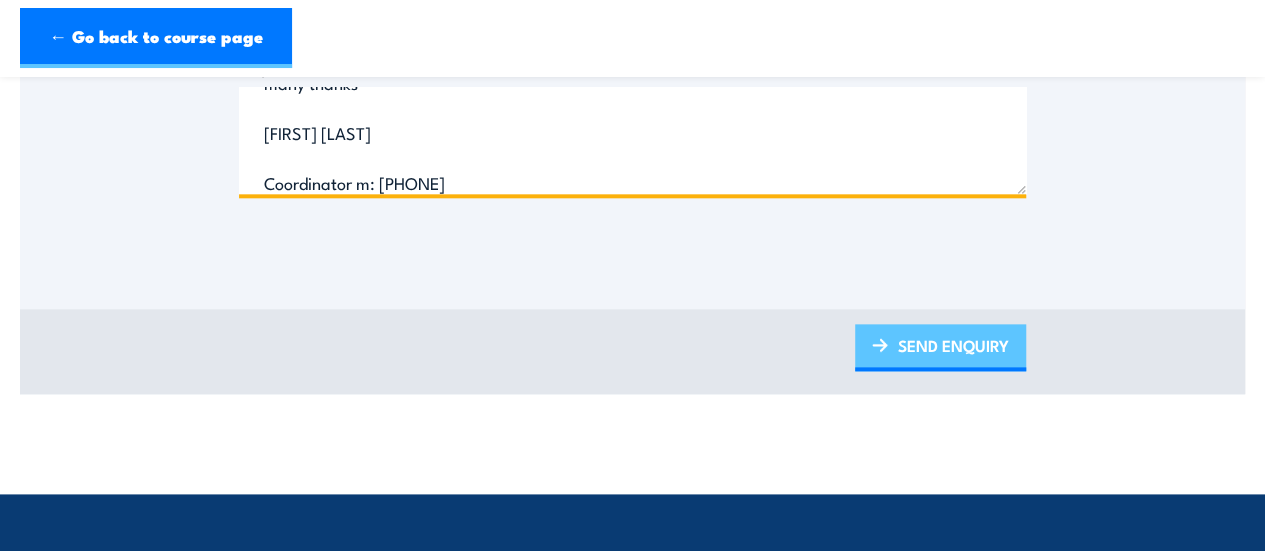 type on "I would like a quote to have a group of up to 15 volunteers trained on site at our Outreach Centre in [CITY] , on a Friday afternoon please.
many thanks
[FIRST] [LAST]
Coordinator m: [PHONE]" 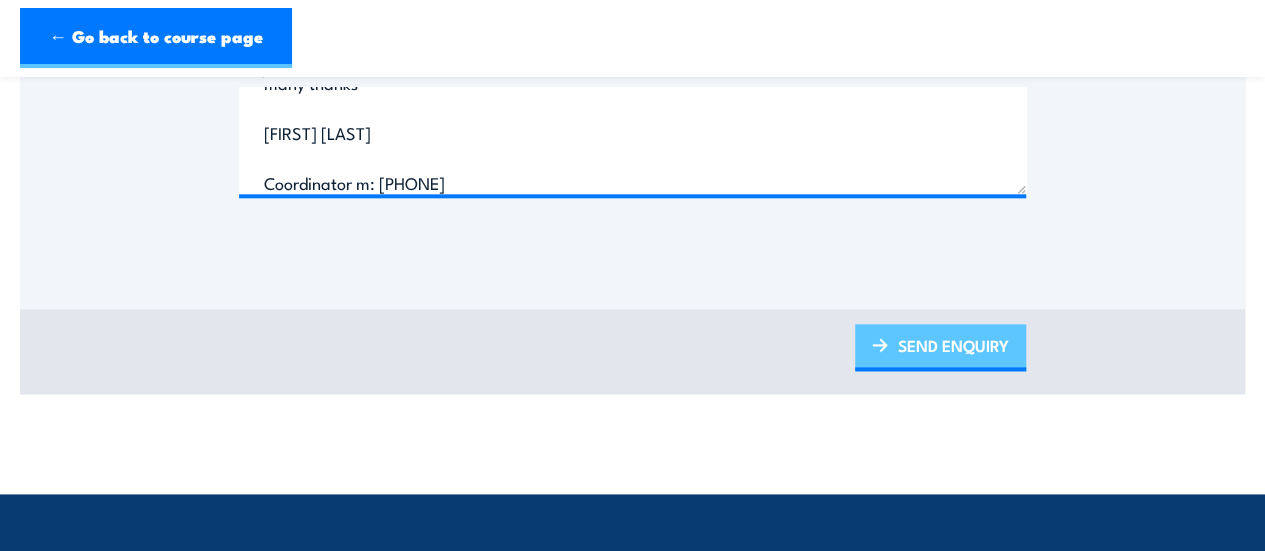 click on "SEND ENQUIRY" at bounding box center [940, 347] 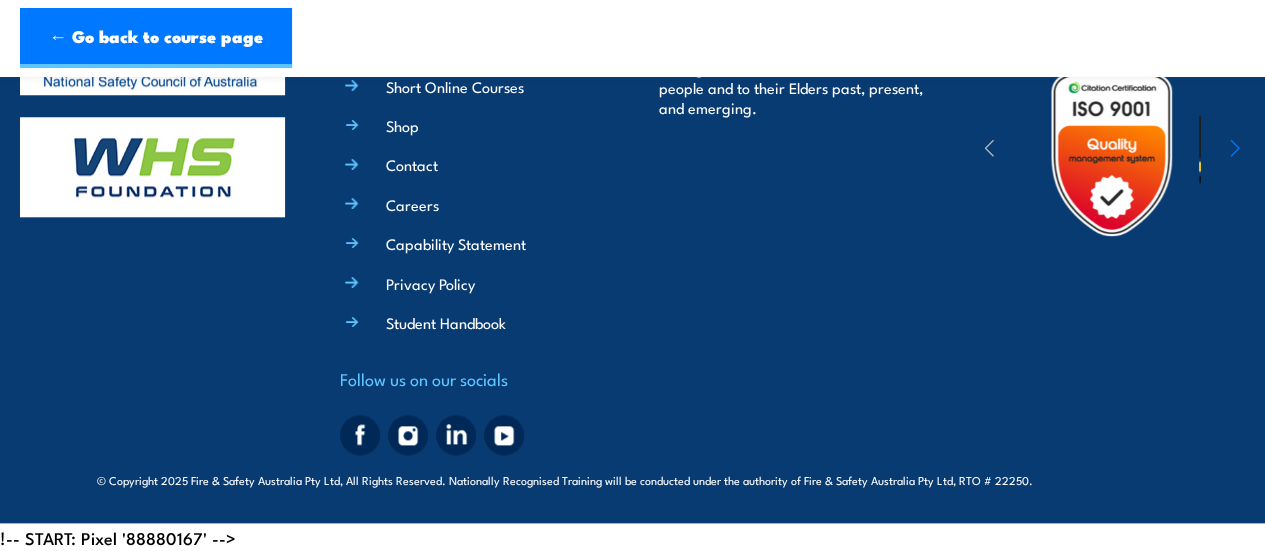 scroll, scrollTop: 0, scrollLeft: 0, axis: both 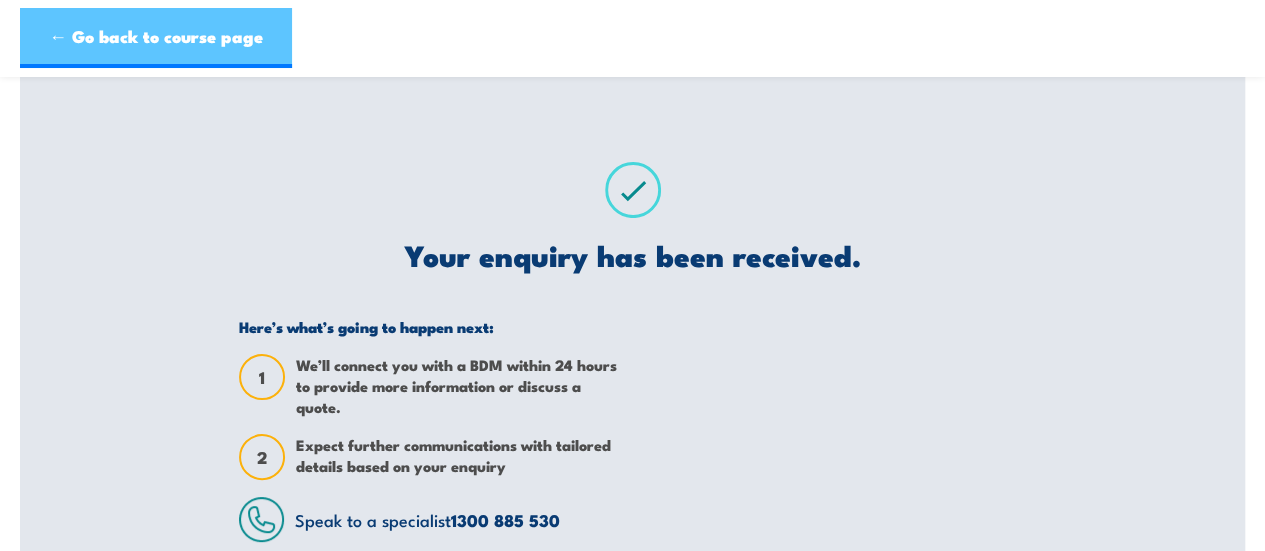 click on "← Go back to course page" at bounding box center (156, 38) 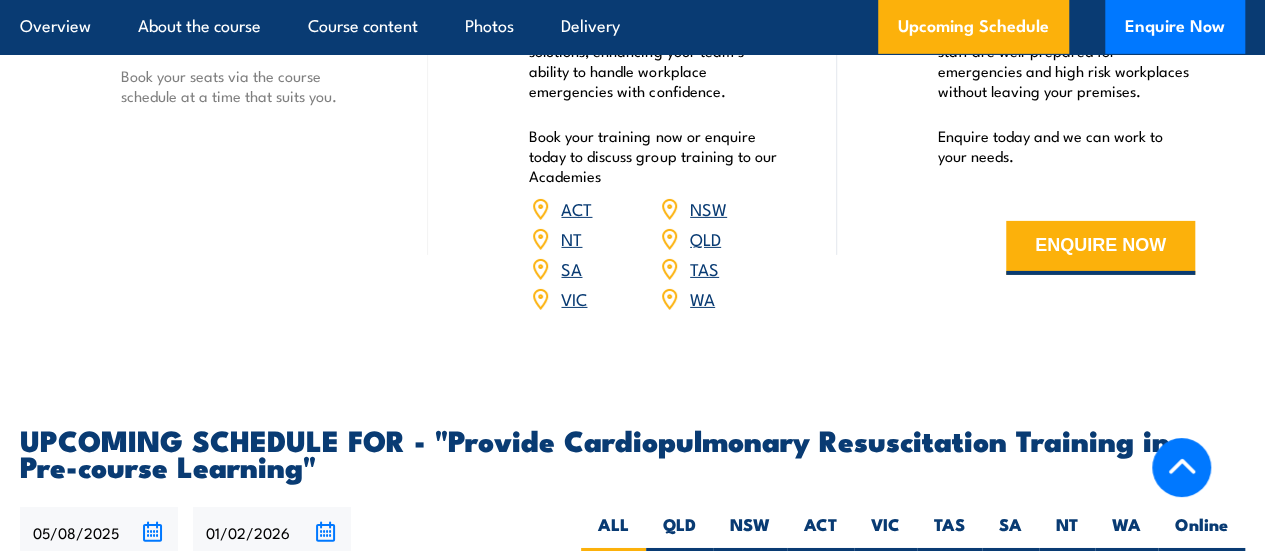scroll, scrollTop: 0, scrollLeft: 0, axis: both 